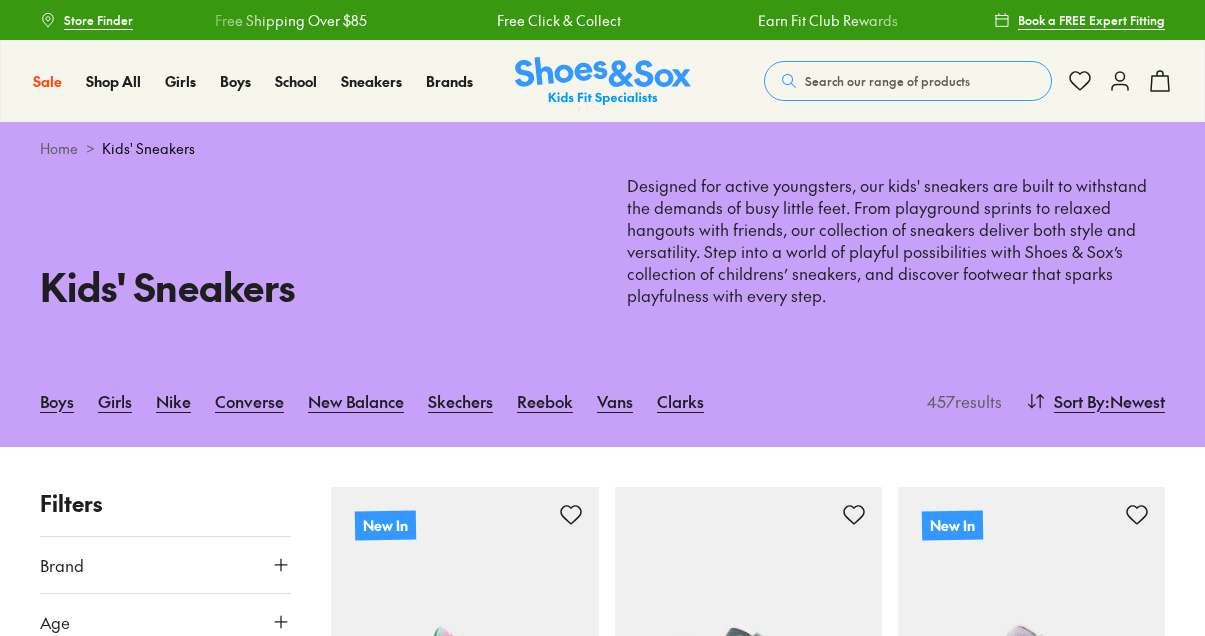 scroll, scrollTop: 0, scrollLeft: 0, axis: both 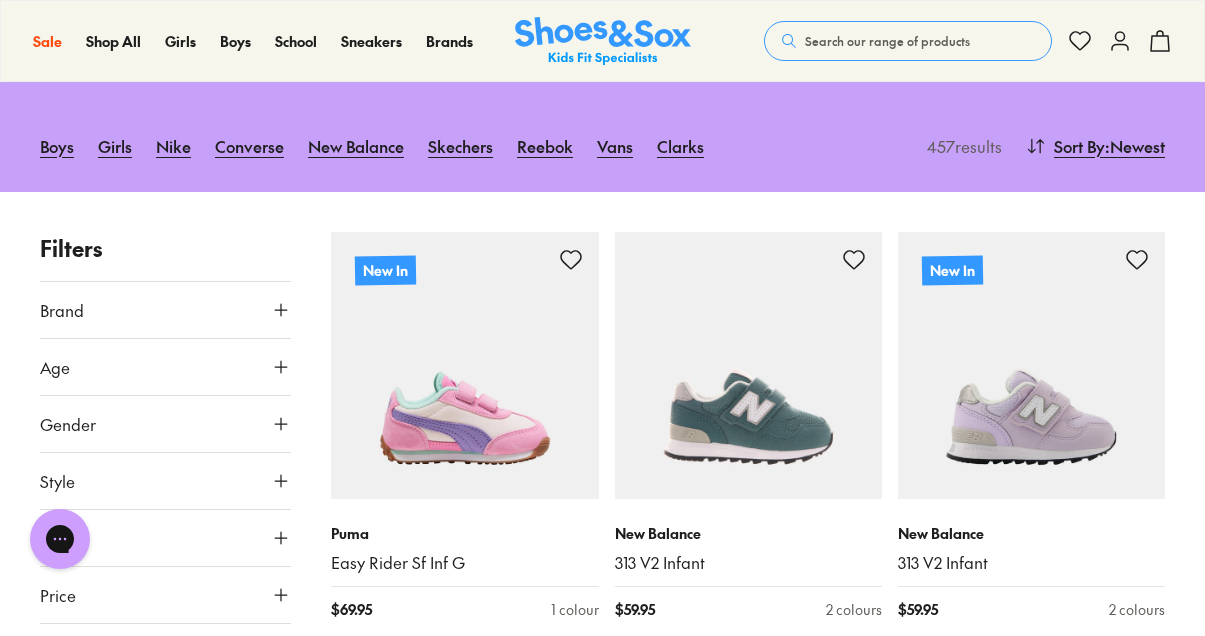 click 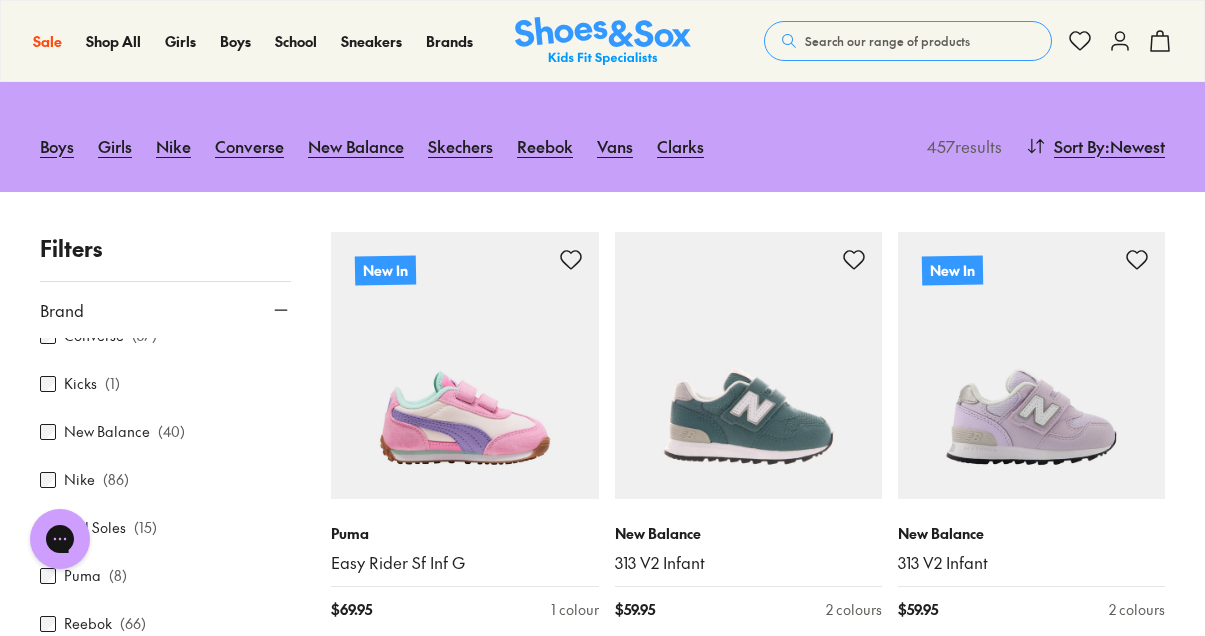 scroll, scrollTop: 285, scrollLeft: 0, axis: vertical 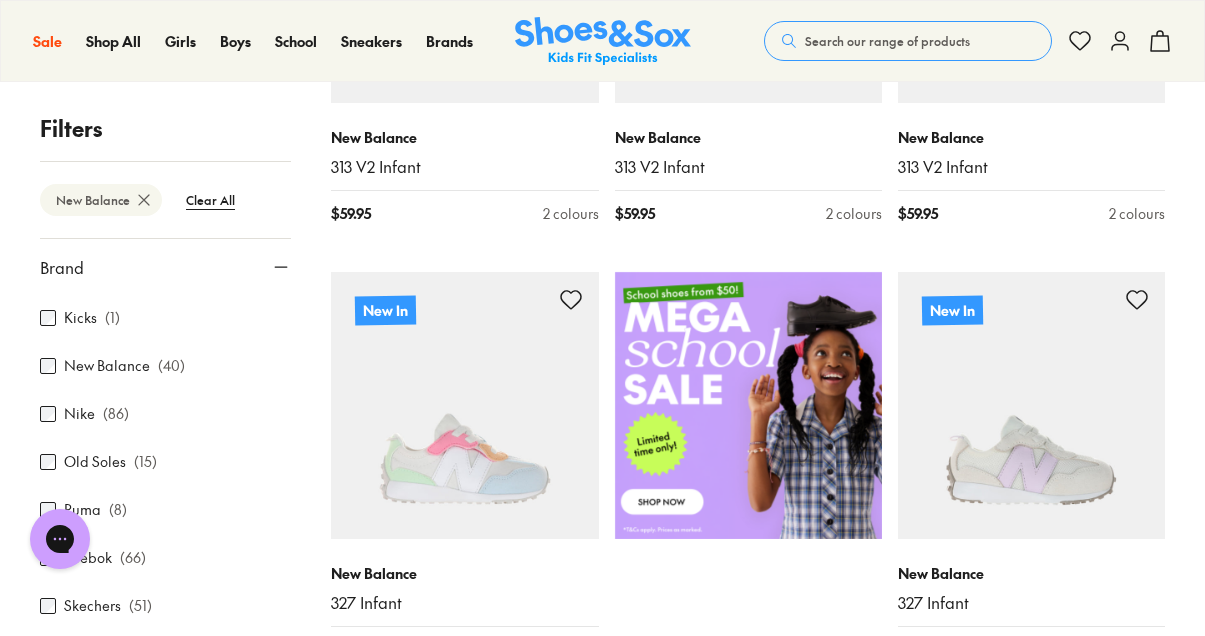 click on "Filters" at bounding box center [165, 128] 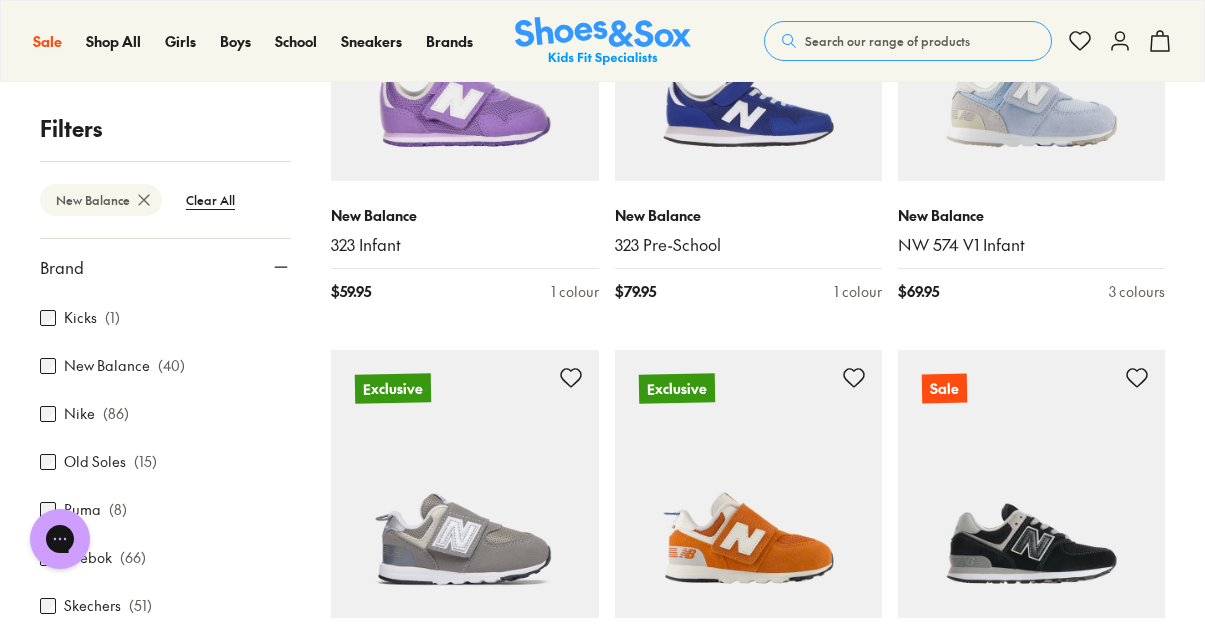 scroll, scrollTop: 2428, scrollLeft: 0, axis: vertical 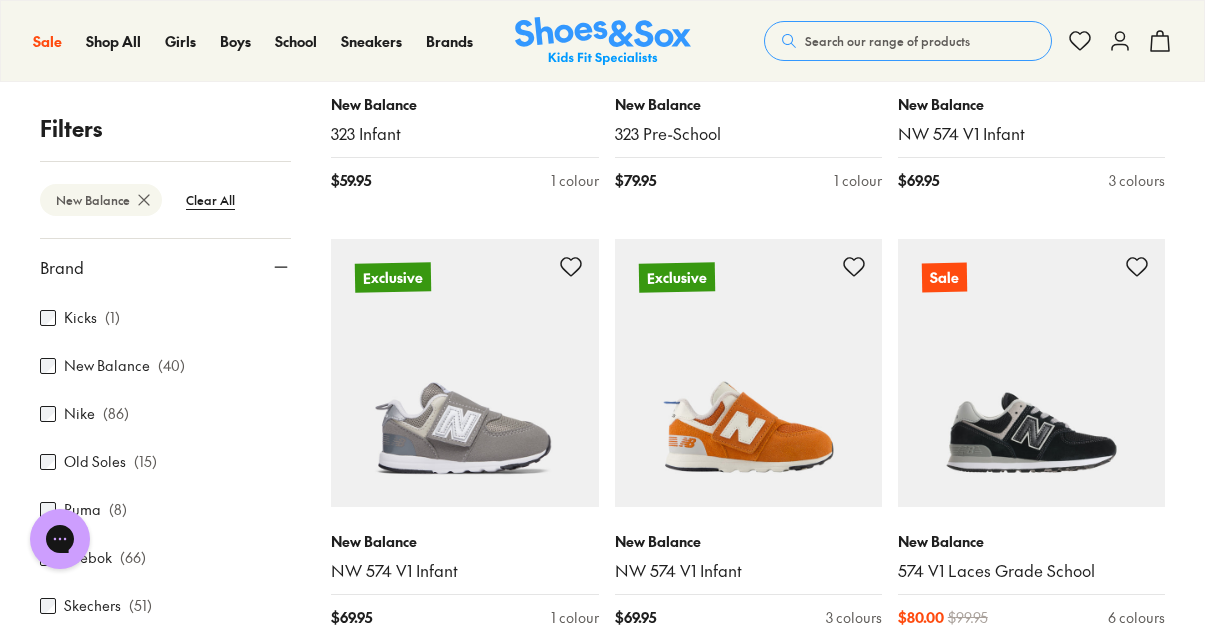 click 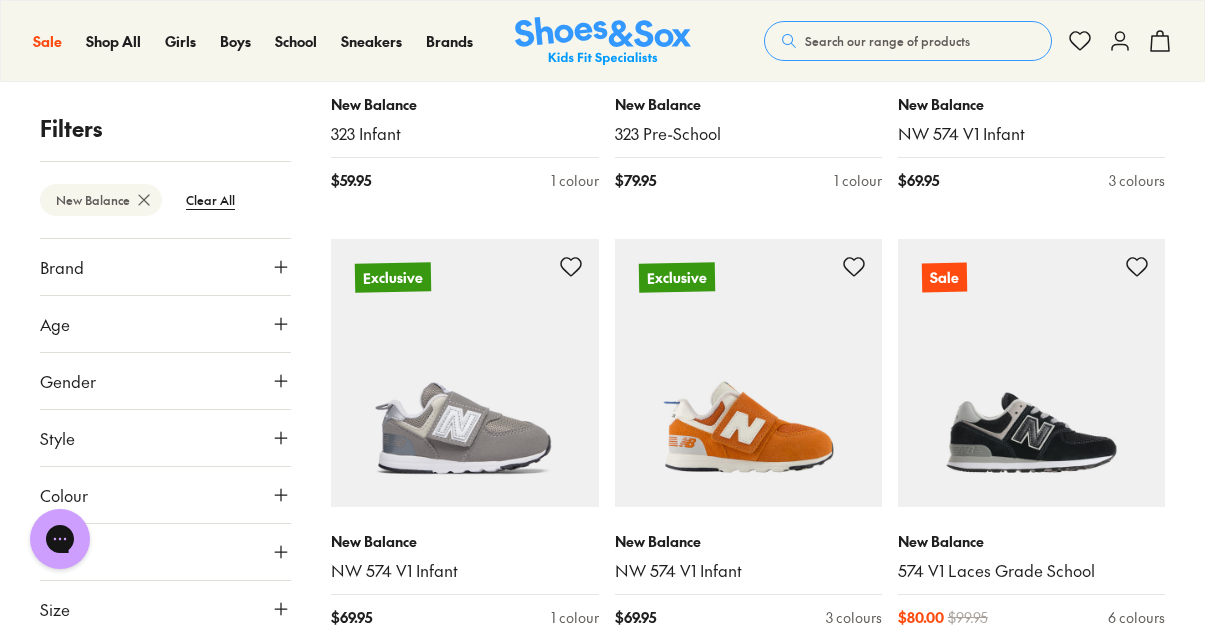 click 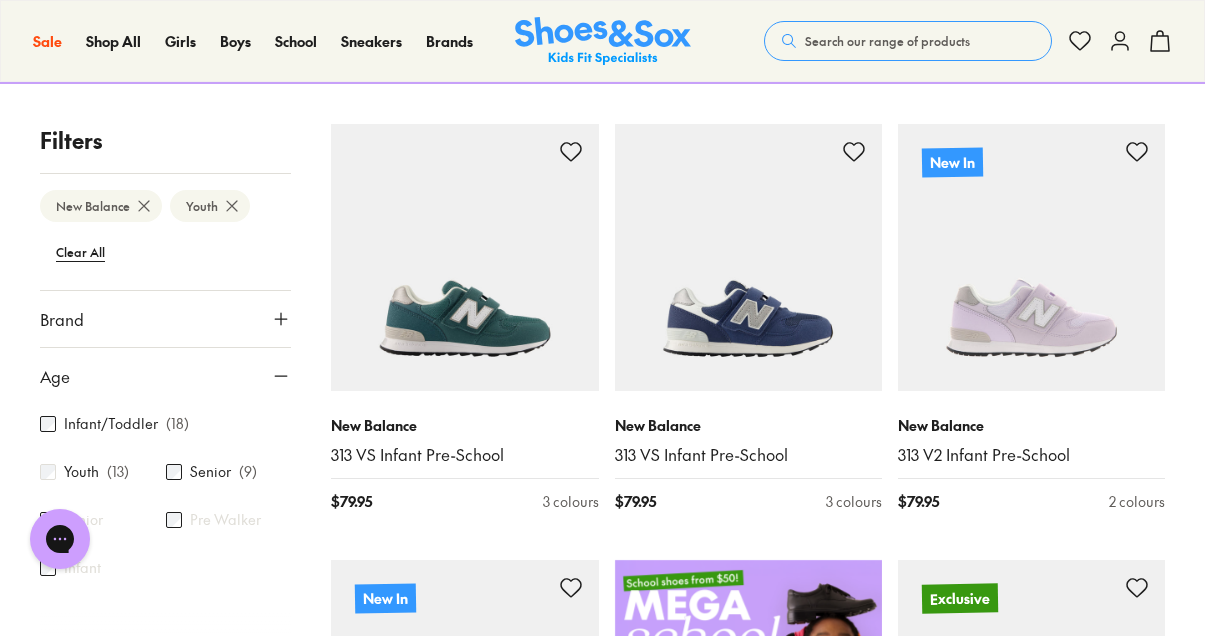 scroll, scrollTop: 919, scrollLeft: 0, axis: vertical 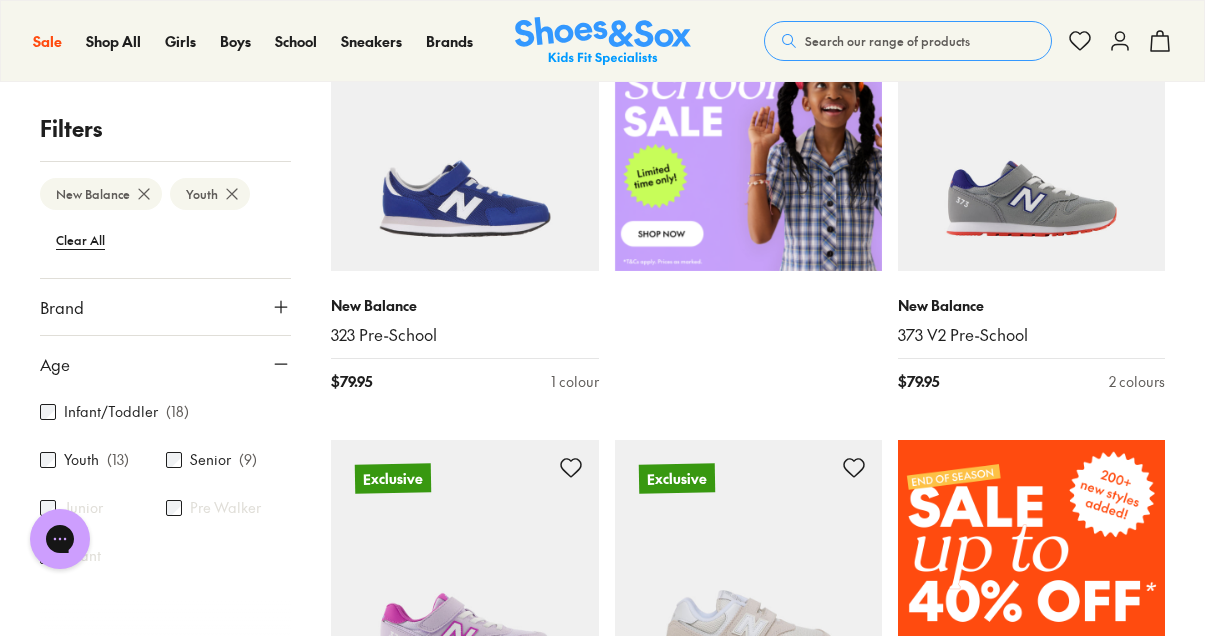 click 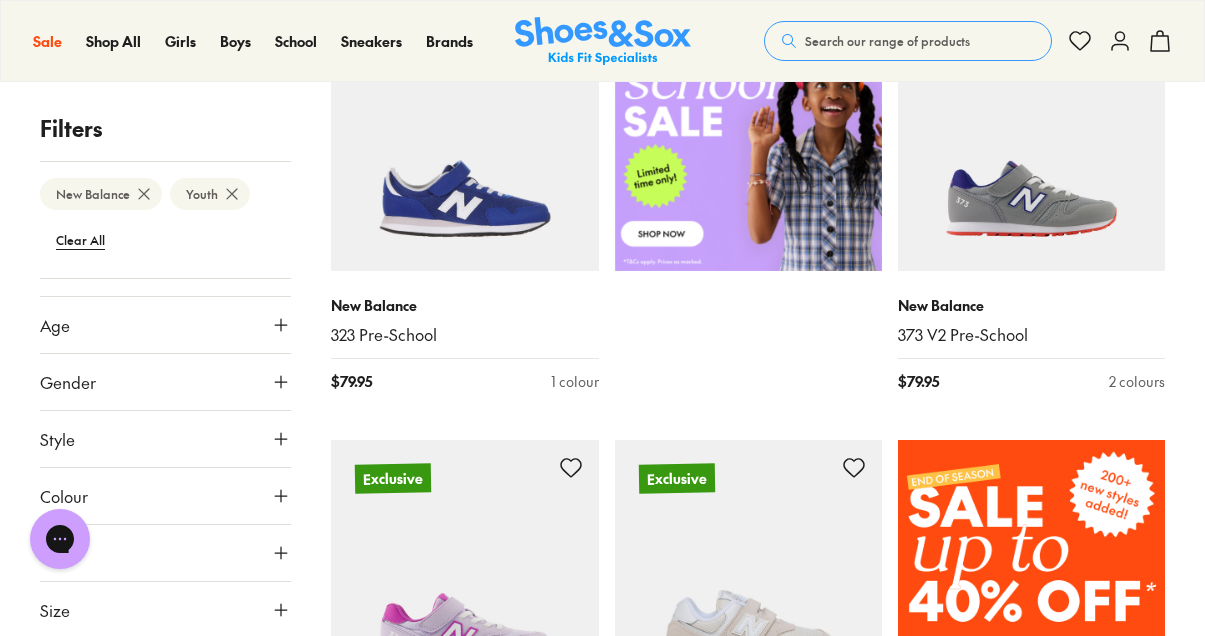 scroll, scrollTop: 38, scrollLeft: 0, axis: vertical 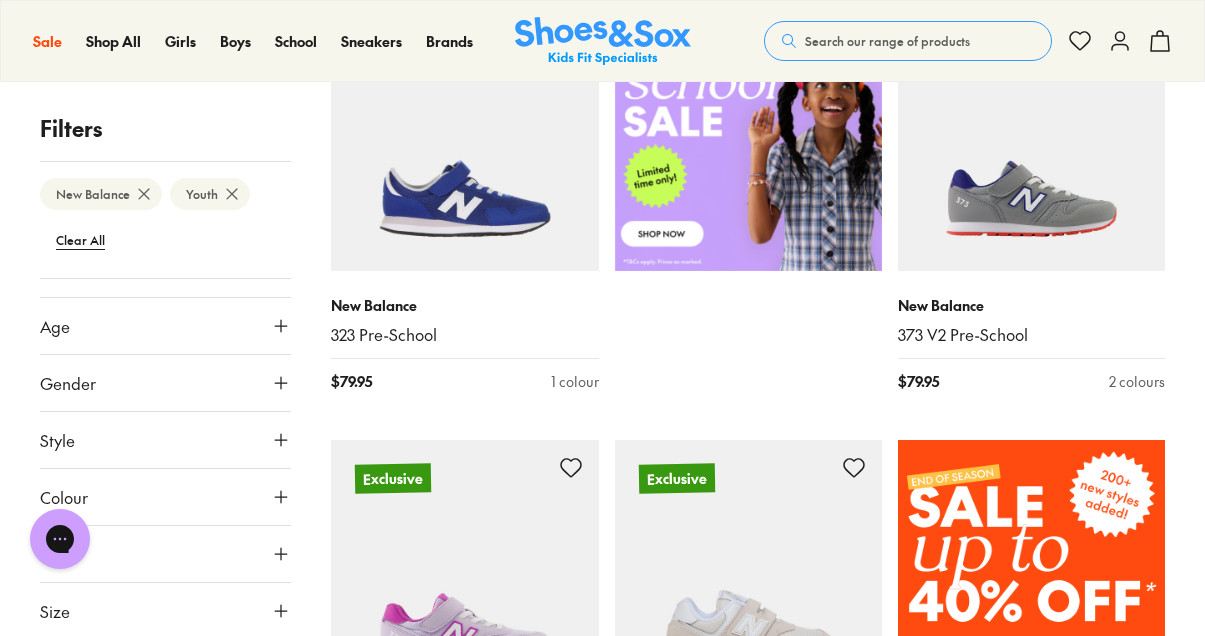 click 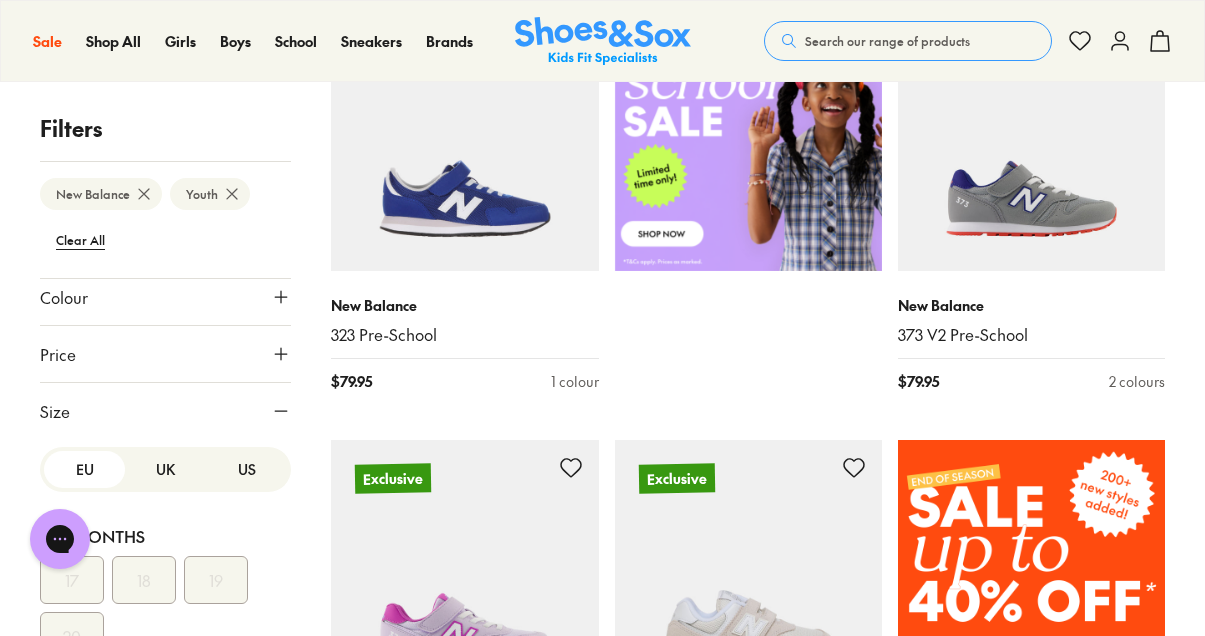 scroll, scrollTop: 239, scrollLeft: 0, axis: vertical 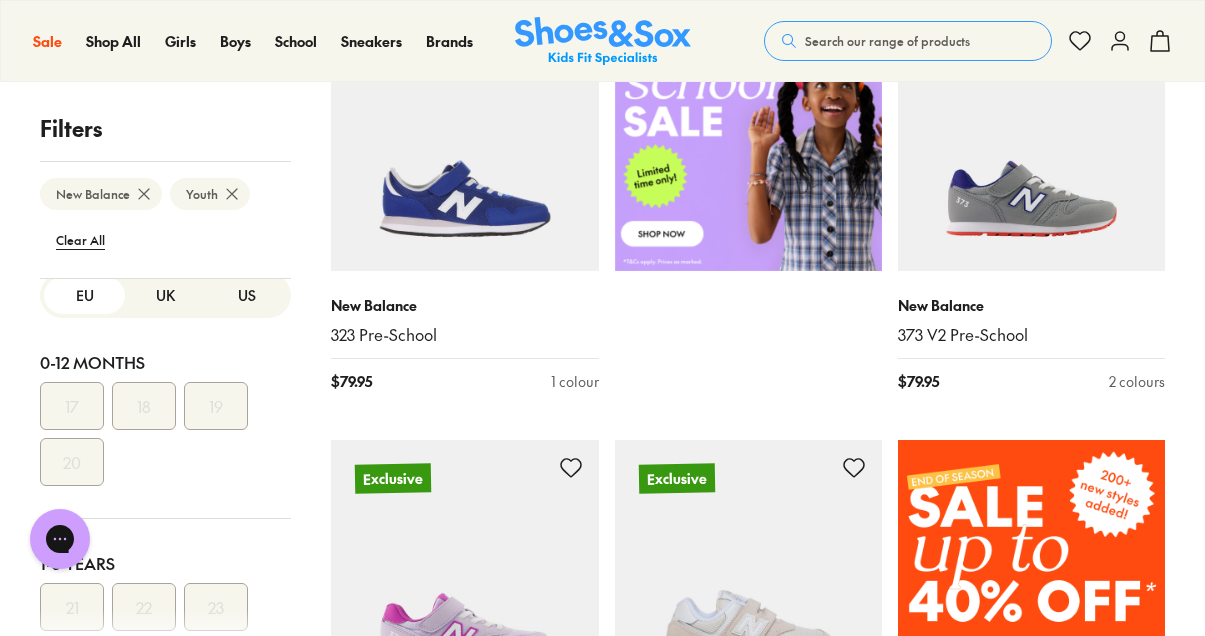 click on "US" at bounding box center (246, 295) 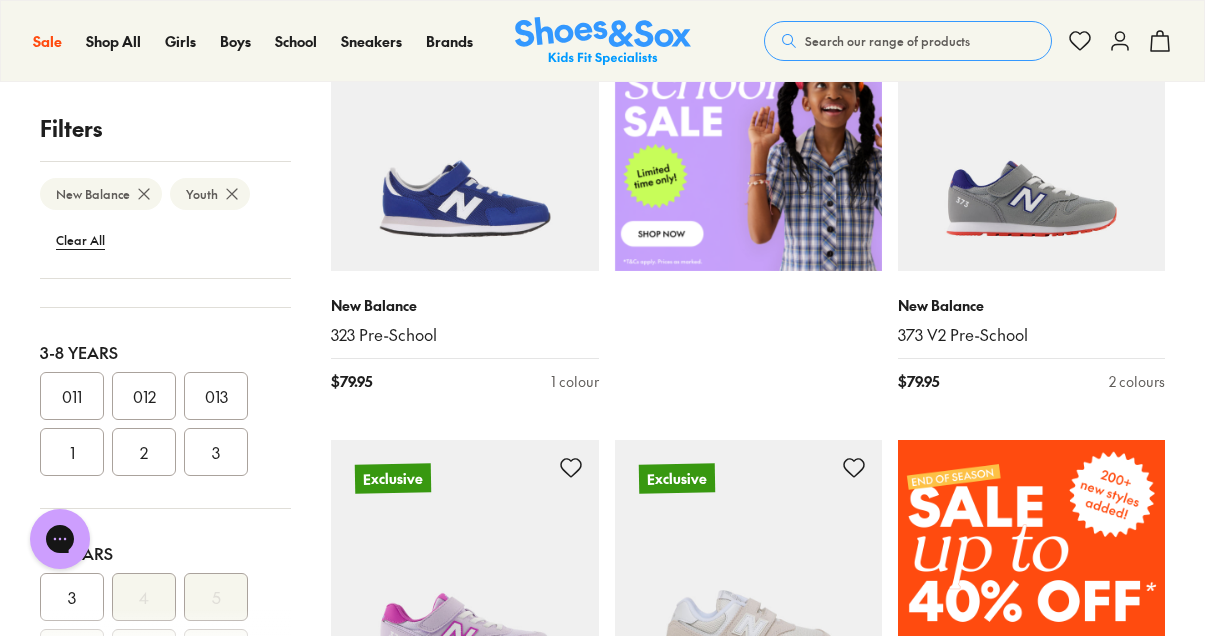 scroll, scrollTop: 429, scrollLeft: 0, axis: vertical 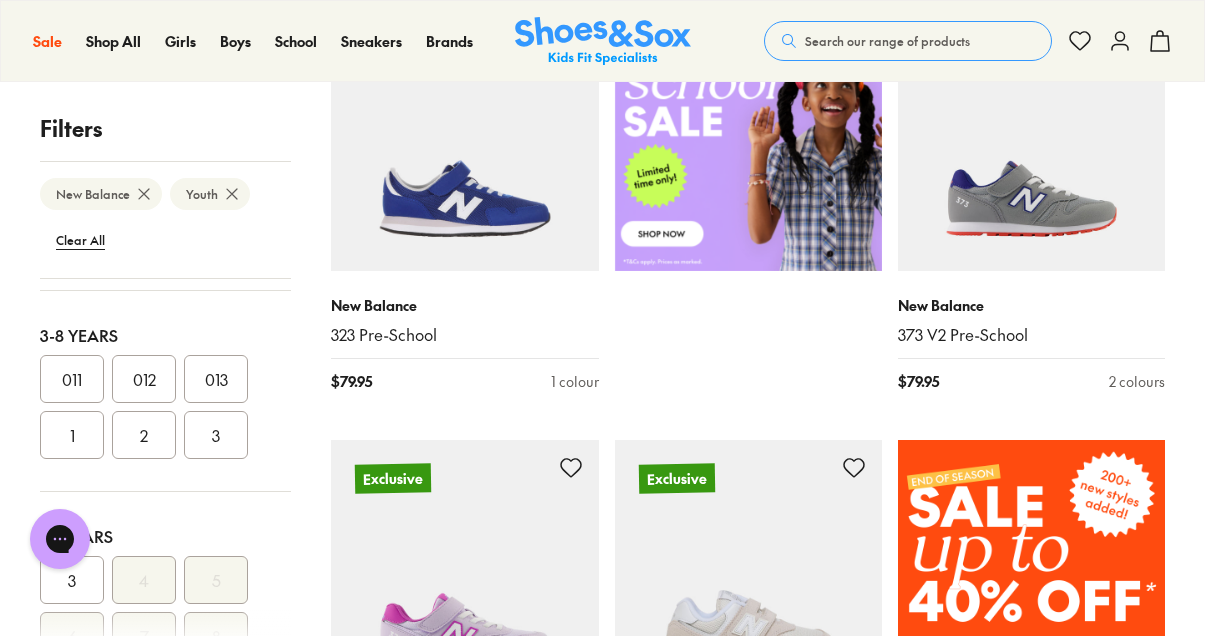 click on "1" at bounding box center [72, 435] 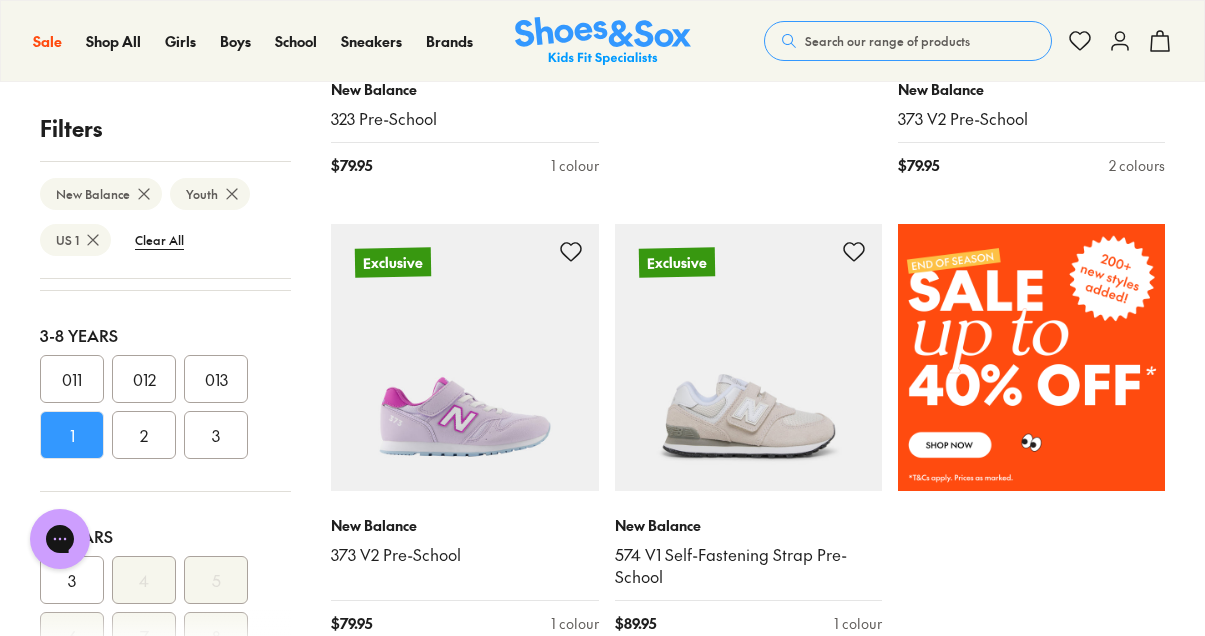 scroll, scrollTop: 1133, scrollLeft: 0, axis: vertical 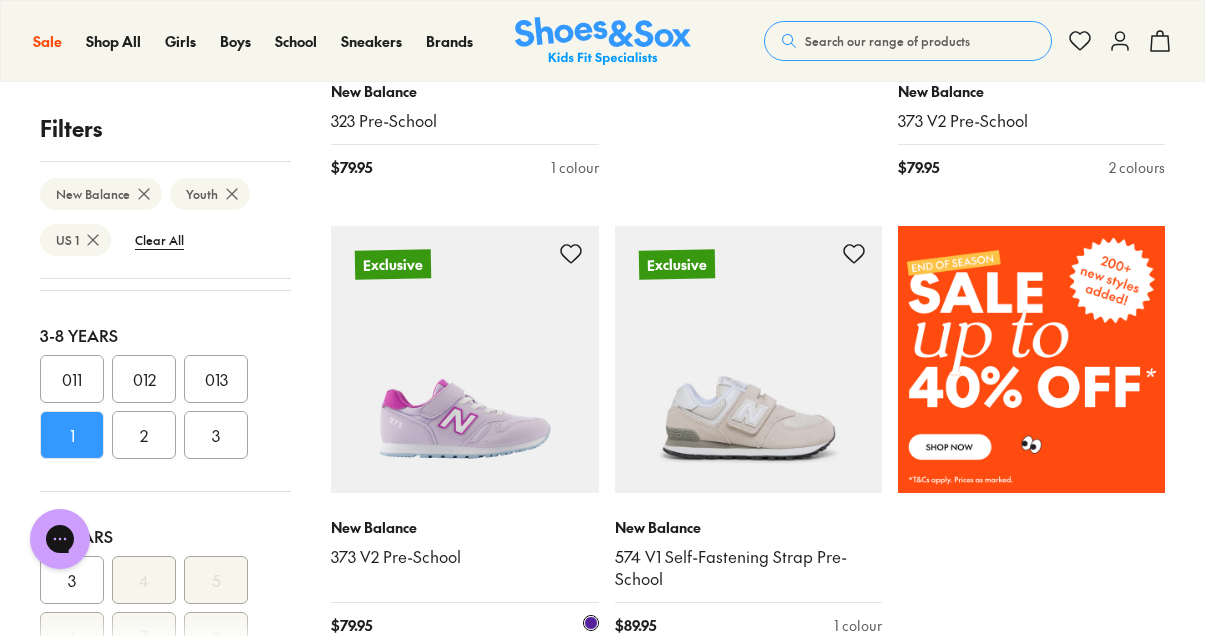 click at bounding box center (464, 359) 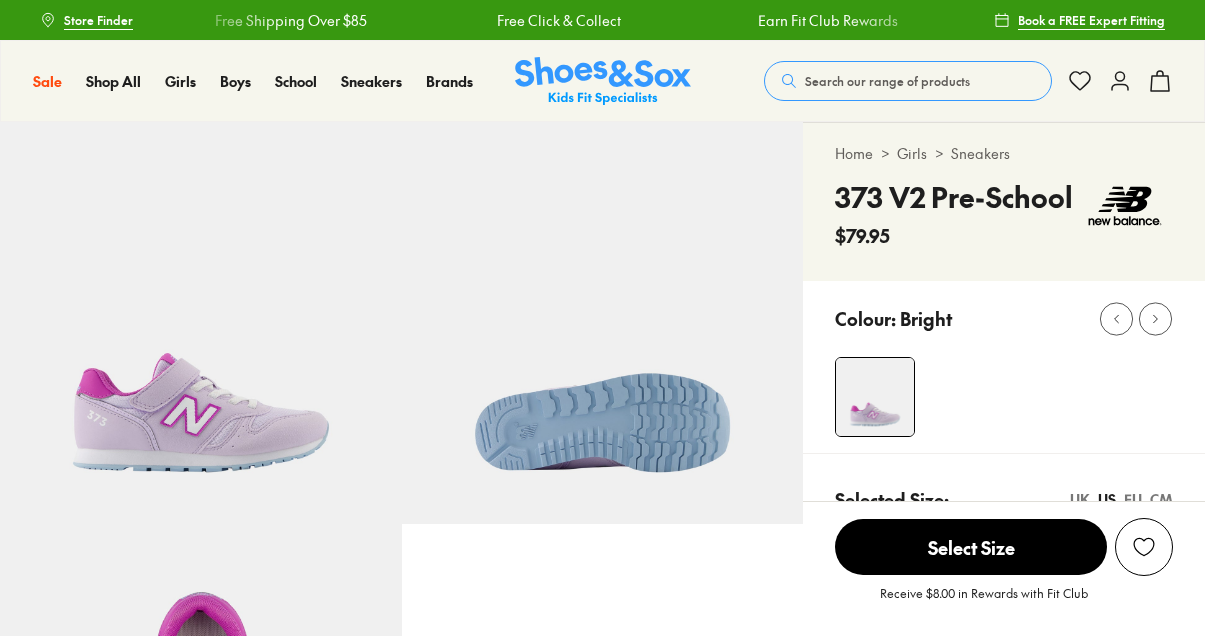 scroll, scrollTop: 0, scrollLeft: 0, axis: both 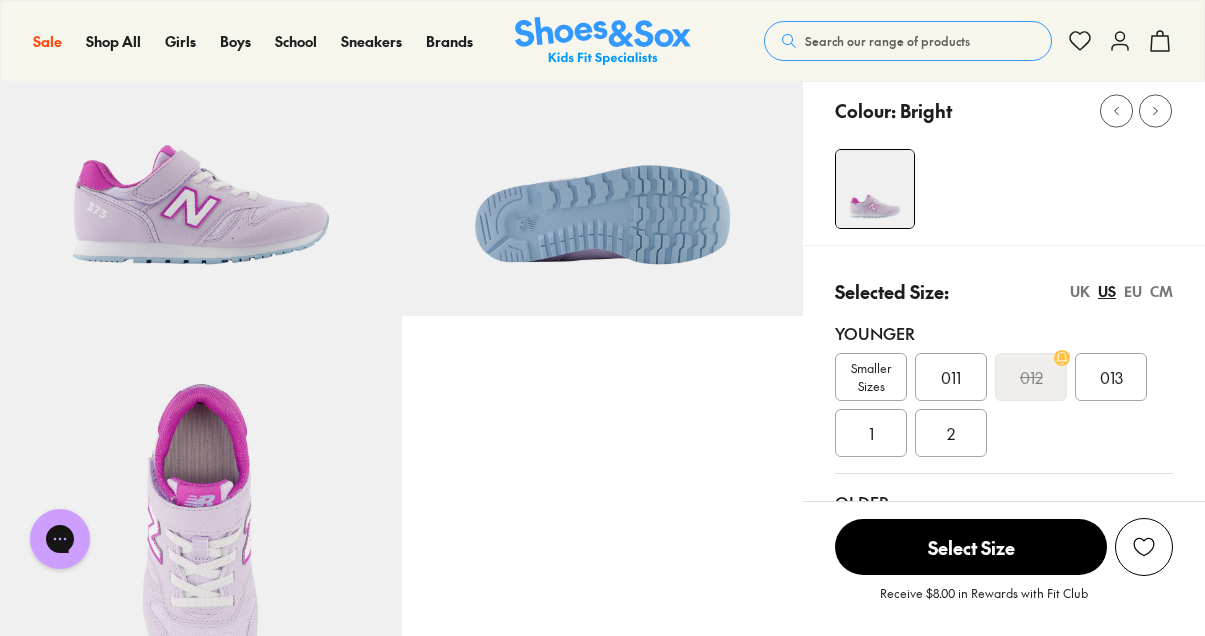 click on "1" at bounding box center [871, 433] 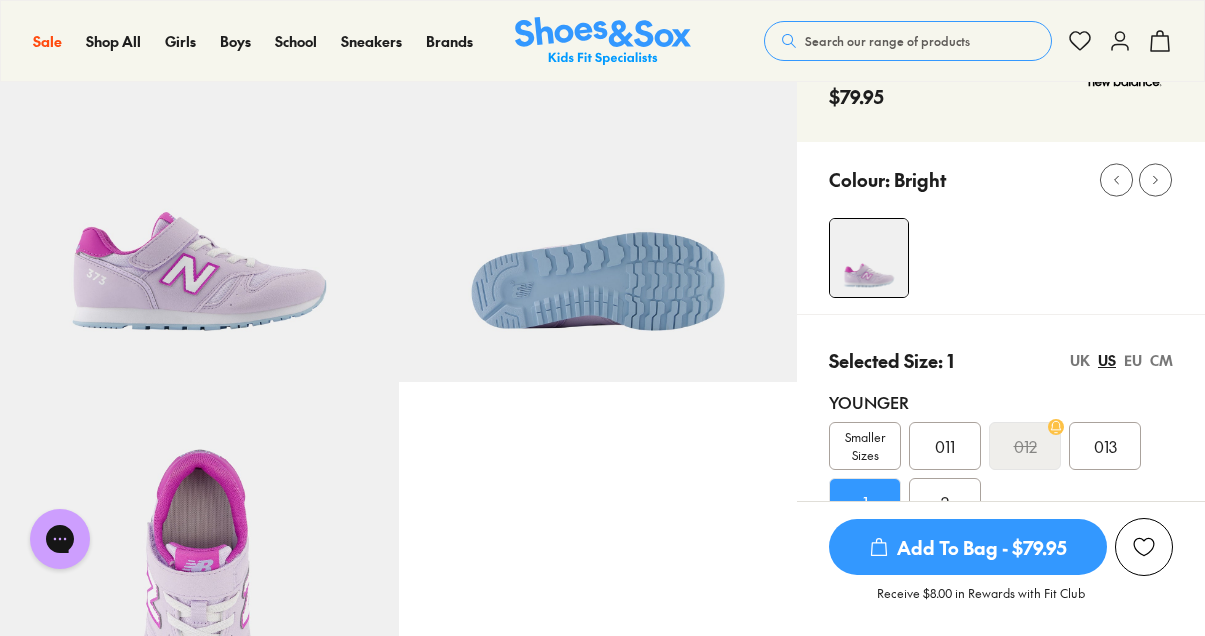 scroll, scrollTop: 0, scrollLeft: 0, axis: both 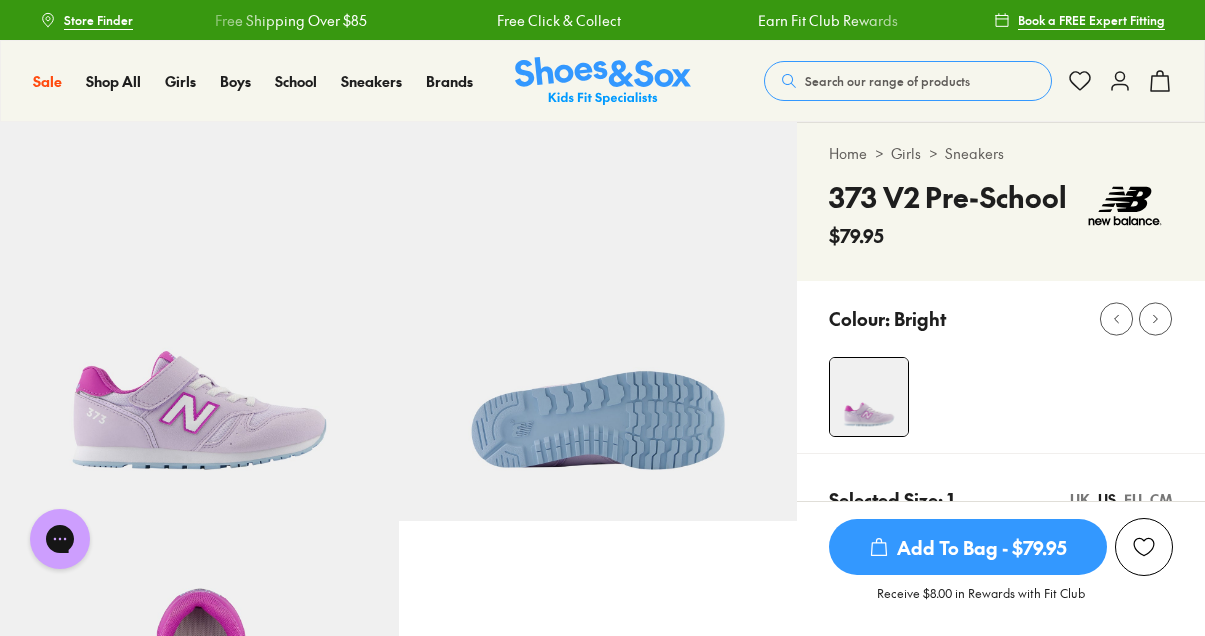 click on "Store Finder" at bounding box center [98, 20] 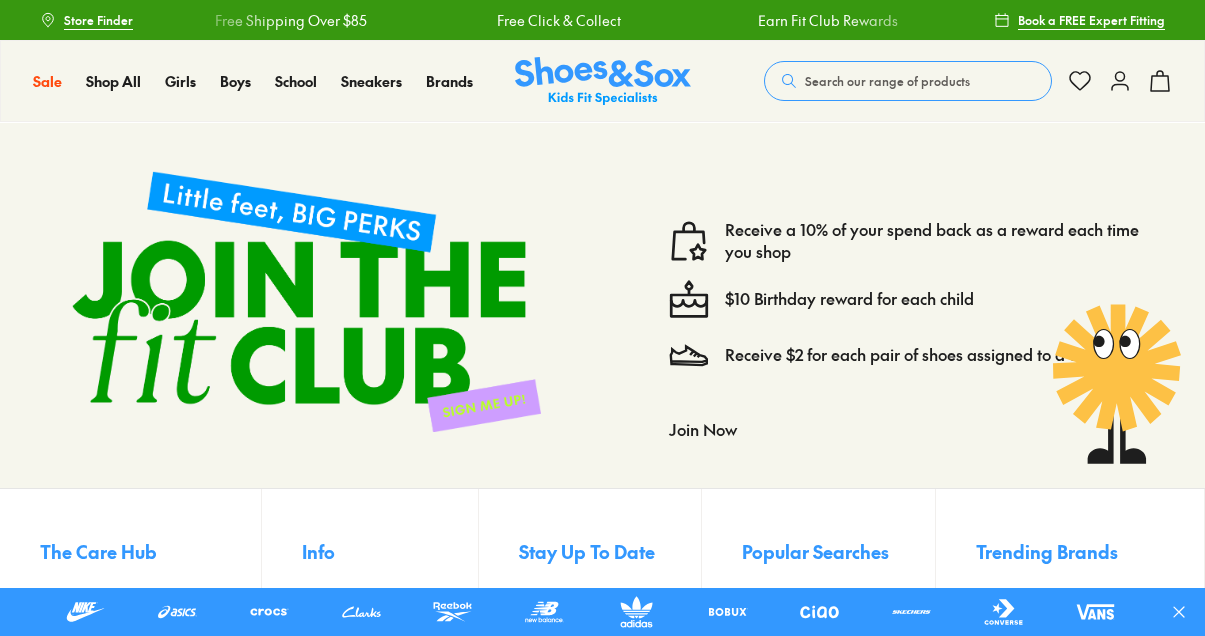 scroll, scrollTop: 0, scrollLeft: 0, axis: both 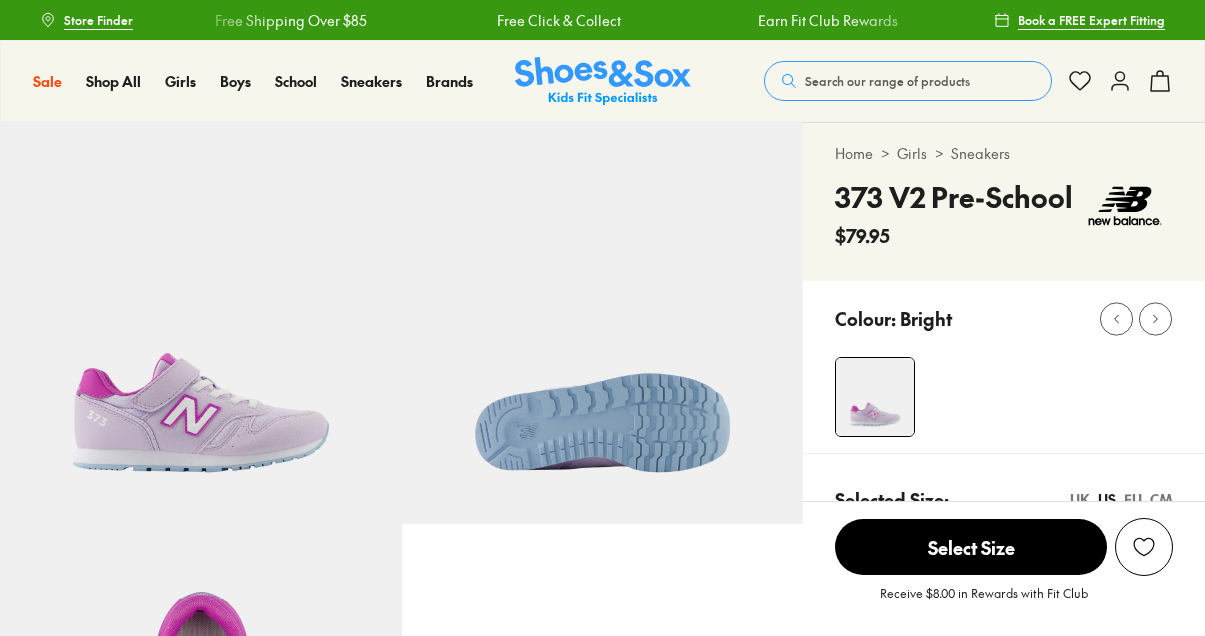 select on "*" 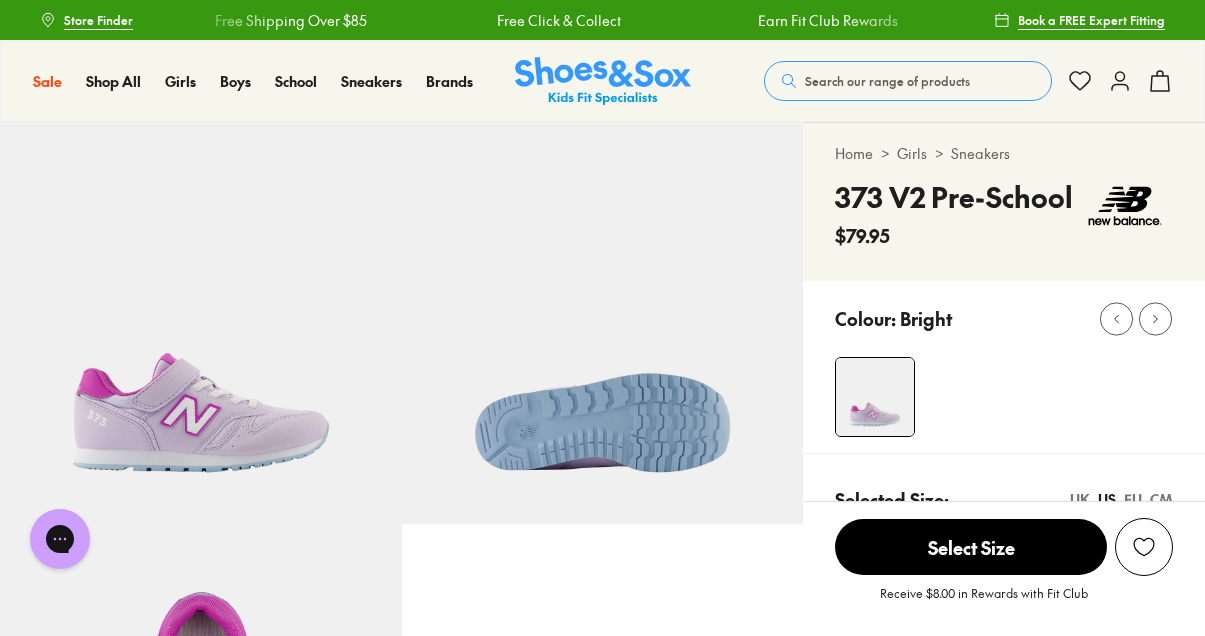 scroll, scrollTop: 0, scrollLeft: 0, axis: both 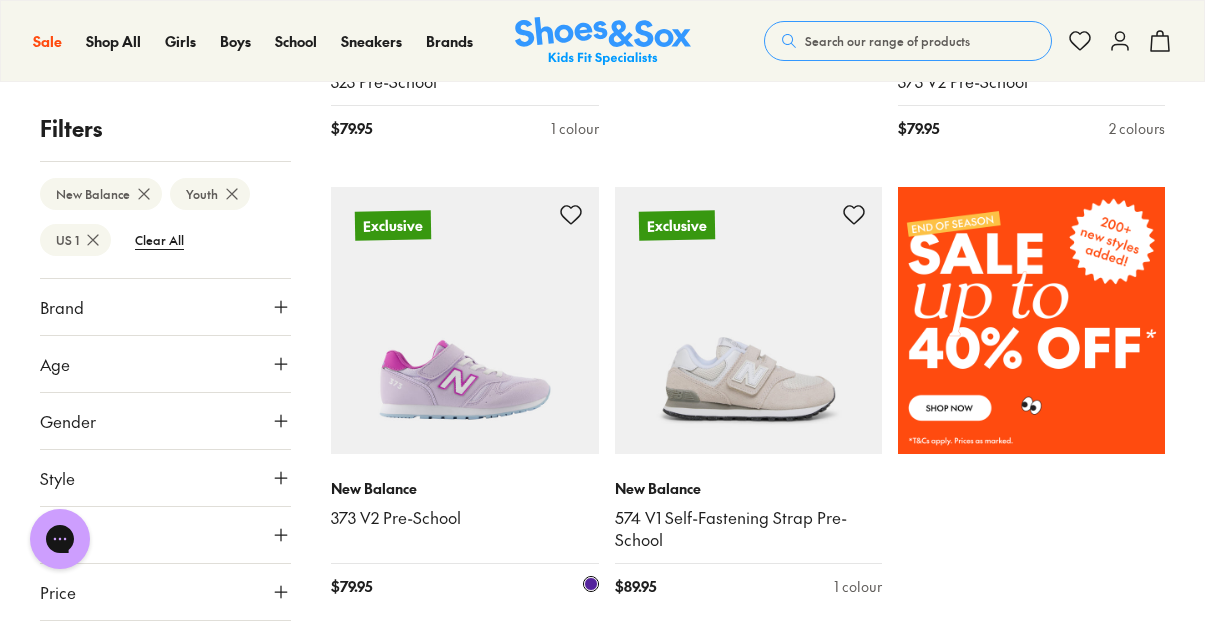 click at bounding box center [464, 320] 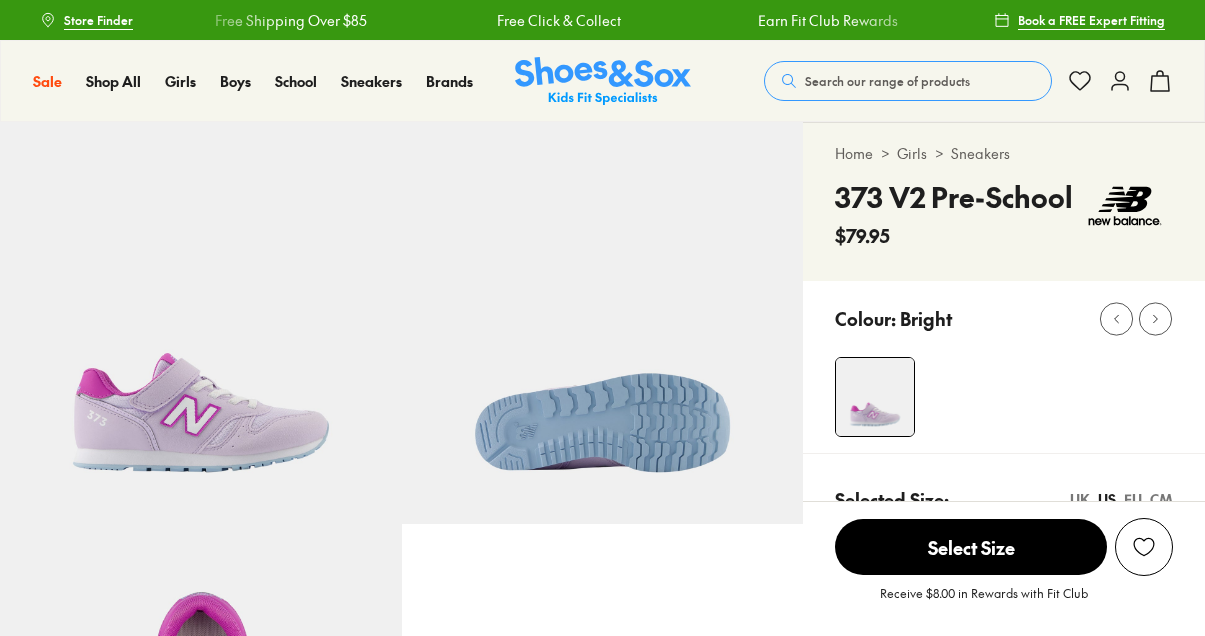 select on "*" 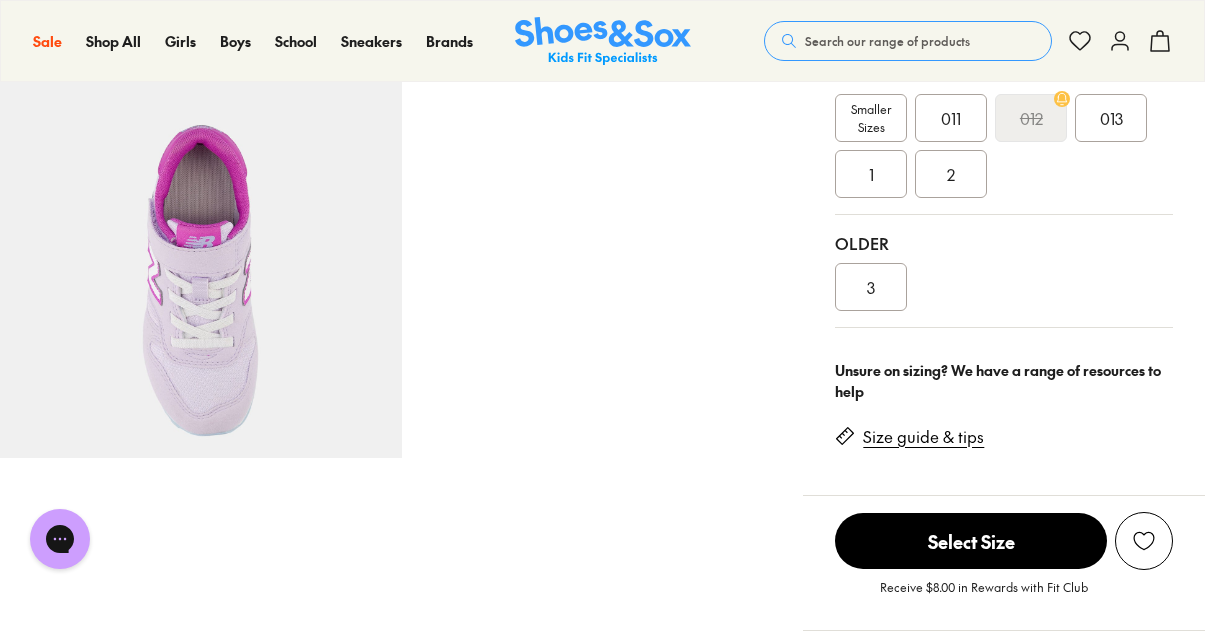 scroll, scrollTop: 468, scrollLeft: 0, axis: vertical 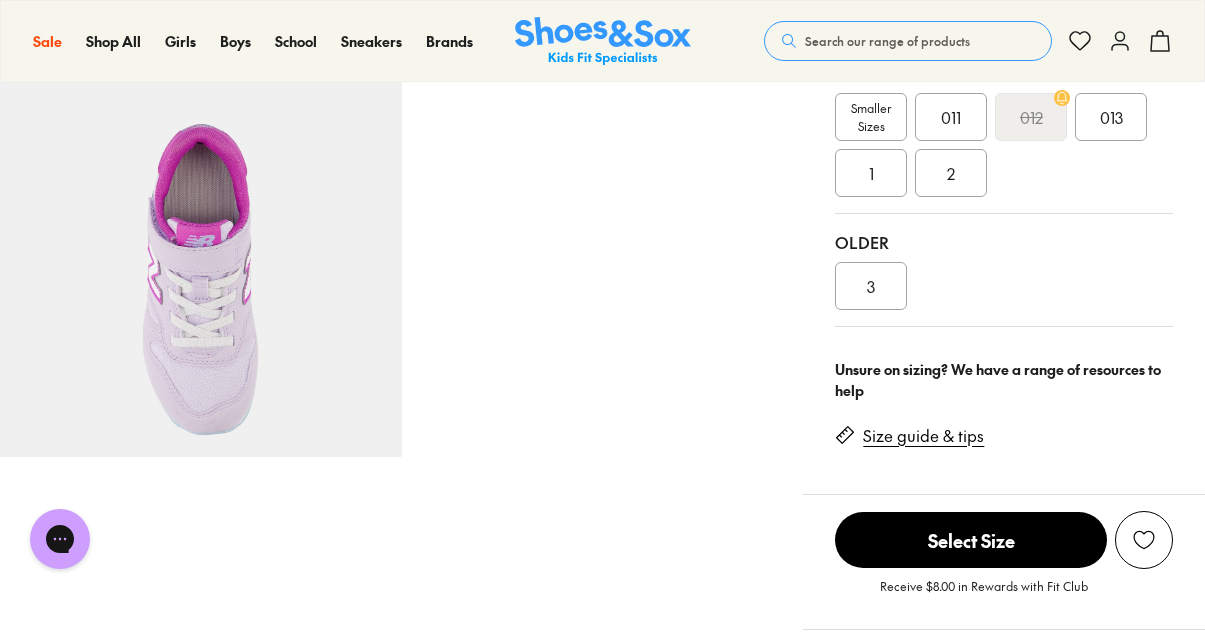 click 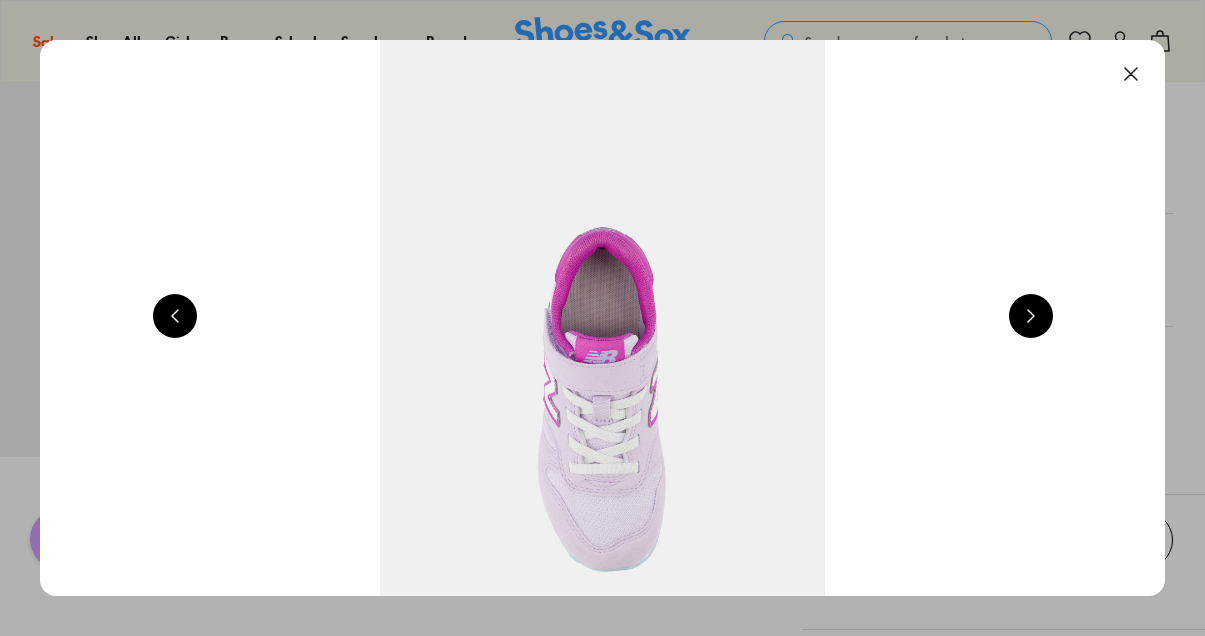 scroll, scrollTop: 0, scrollLeft: 3399, axis: horizontal 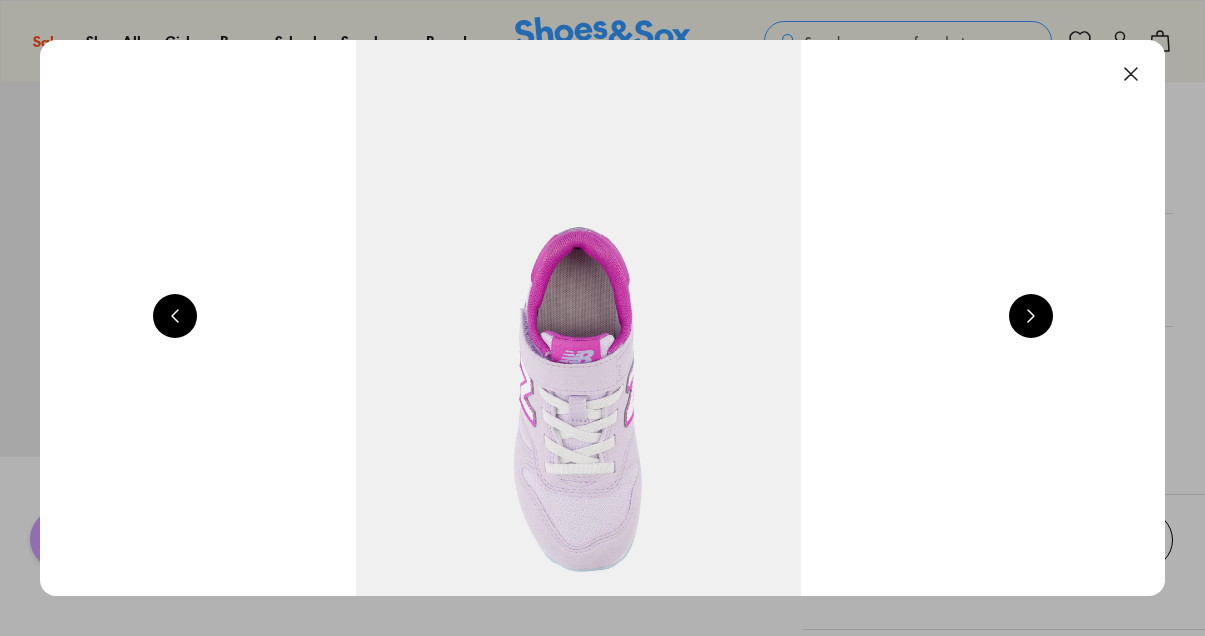 click at bounding box center (1131, 74) 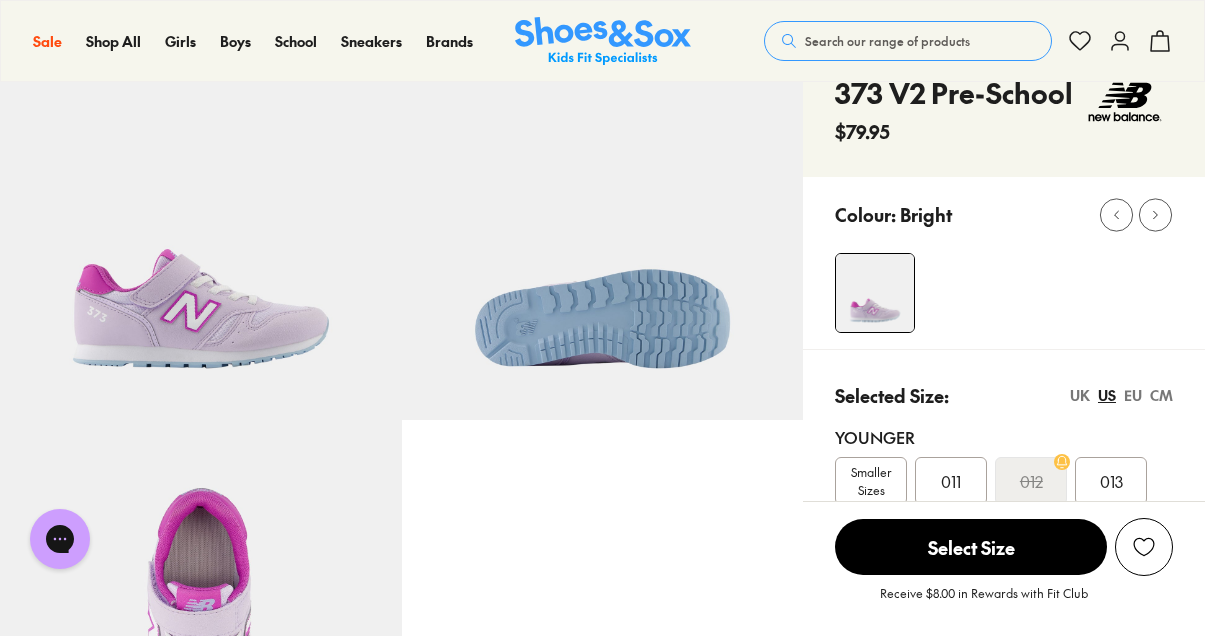 scroll, scrollTop: 0, scrollLeft: 0, axis: both 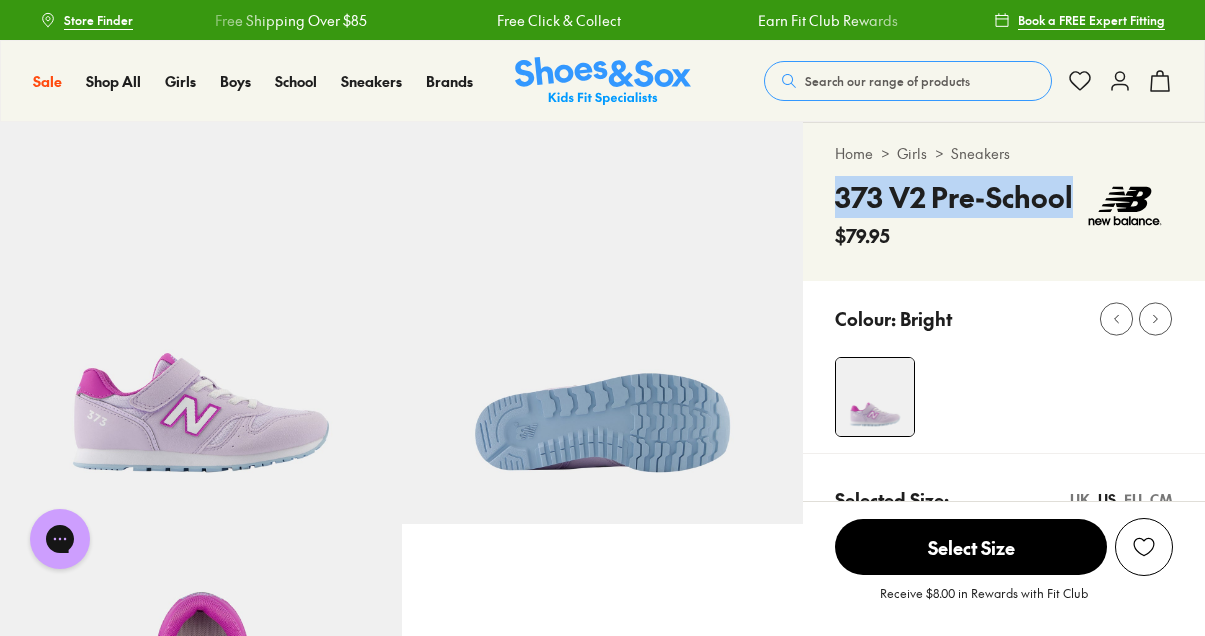 drag, startPoint x: 1070, startPoint y: 195, endPoint x: 830, endPoint y: 191, distance: 240.03333 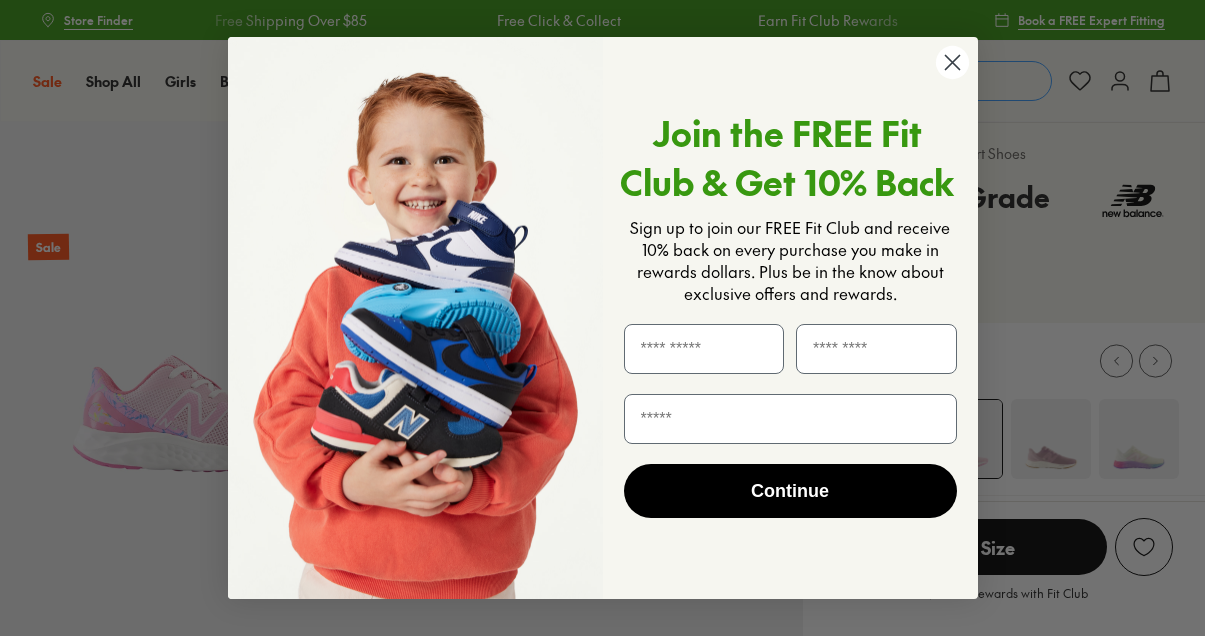 select on "*" 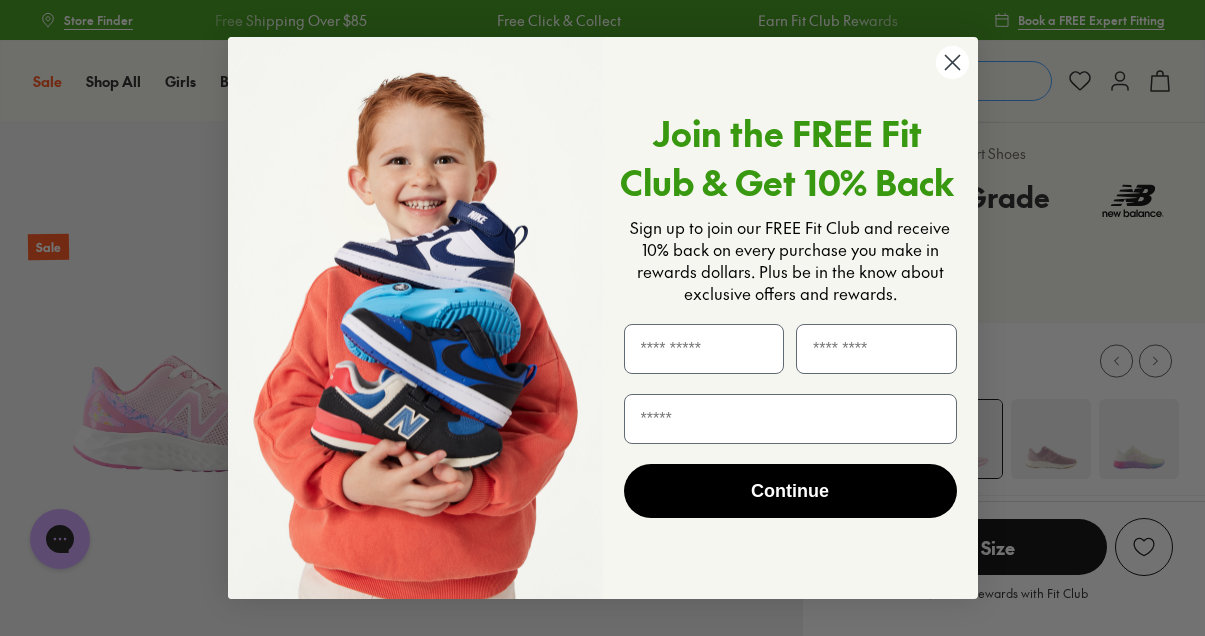 scroll, scrollTop: 0, scrollLeft: 0, axis: both 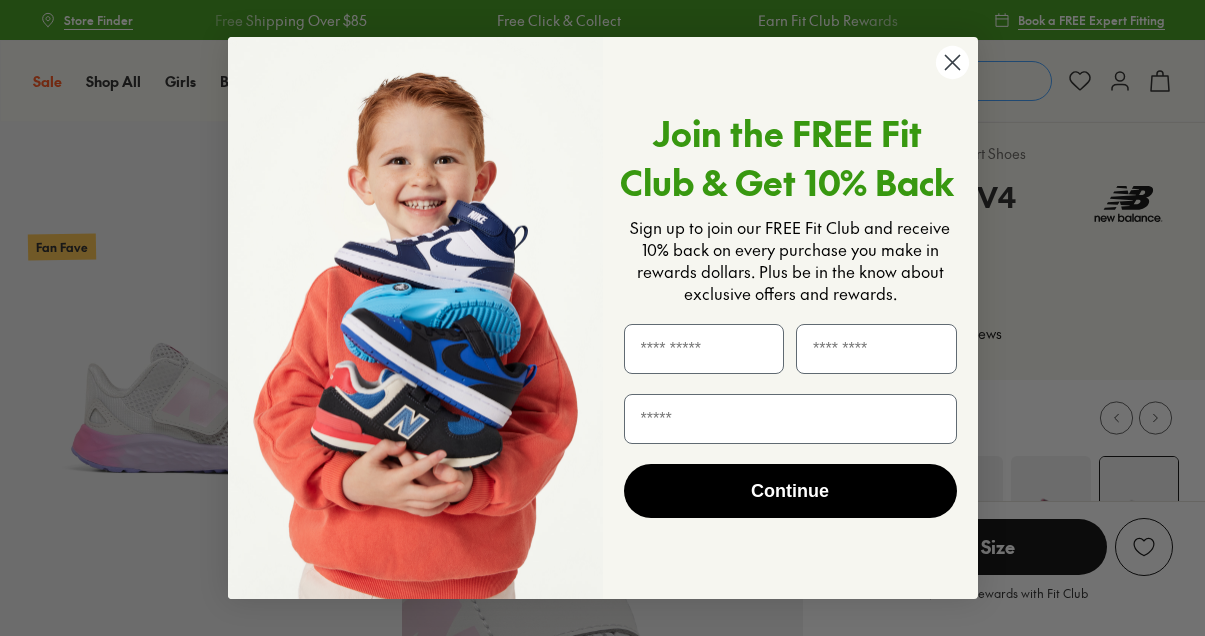 select on "*" 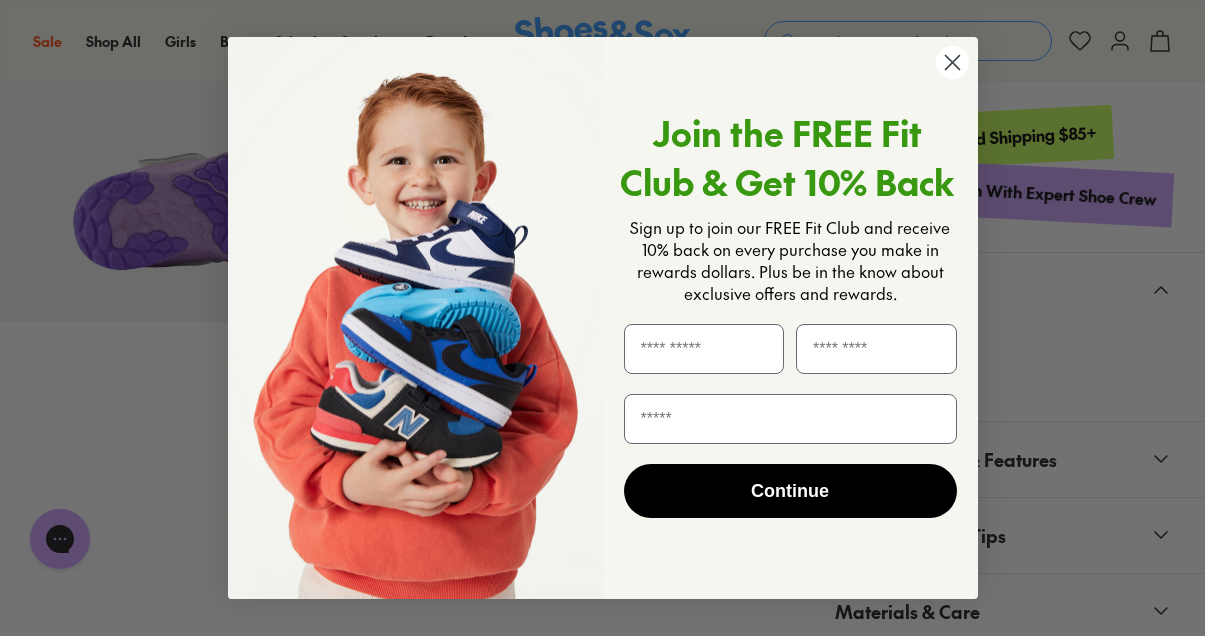 scroll, scrollTop: 0, scrollLeft: 0, axis: both 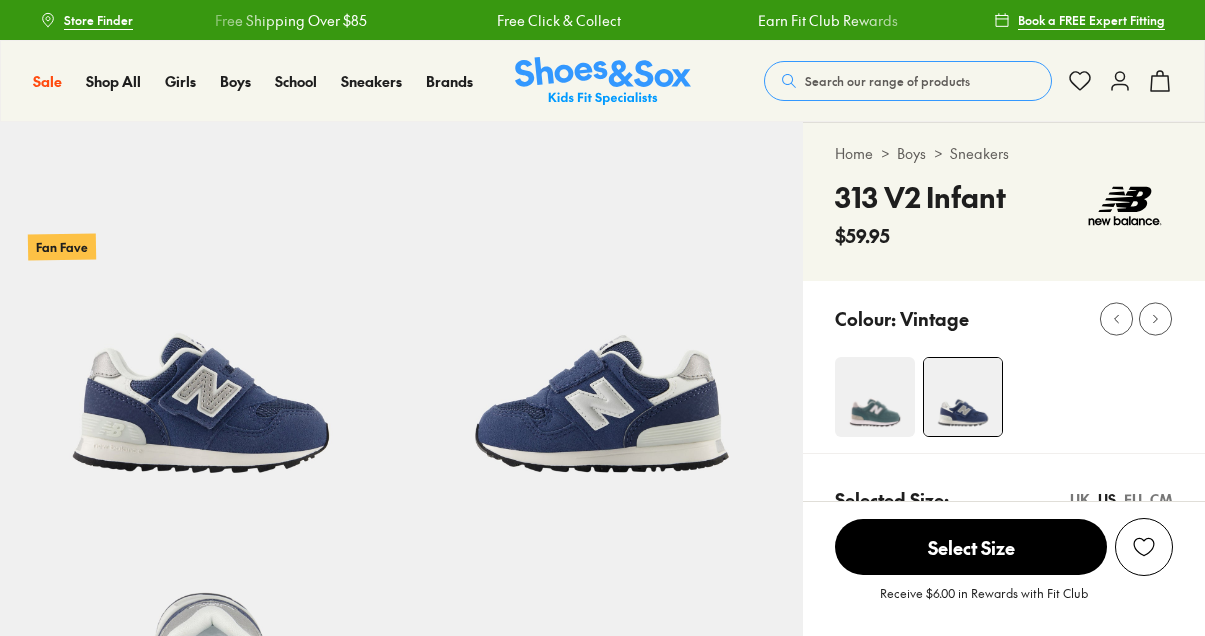 select on "*" 